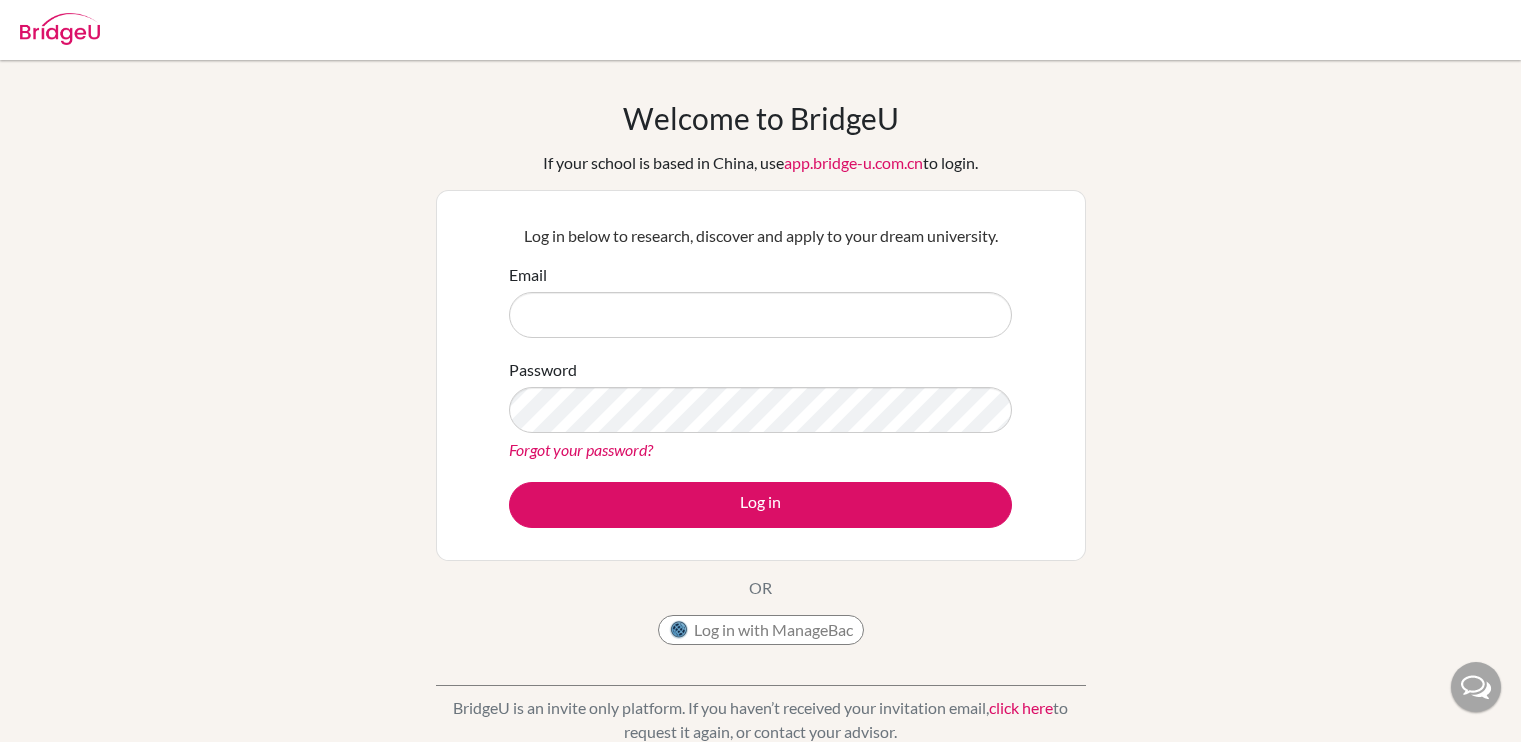 scroll, scrollTop: 0, scrollLeft: 0, axis: both 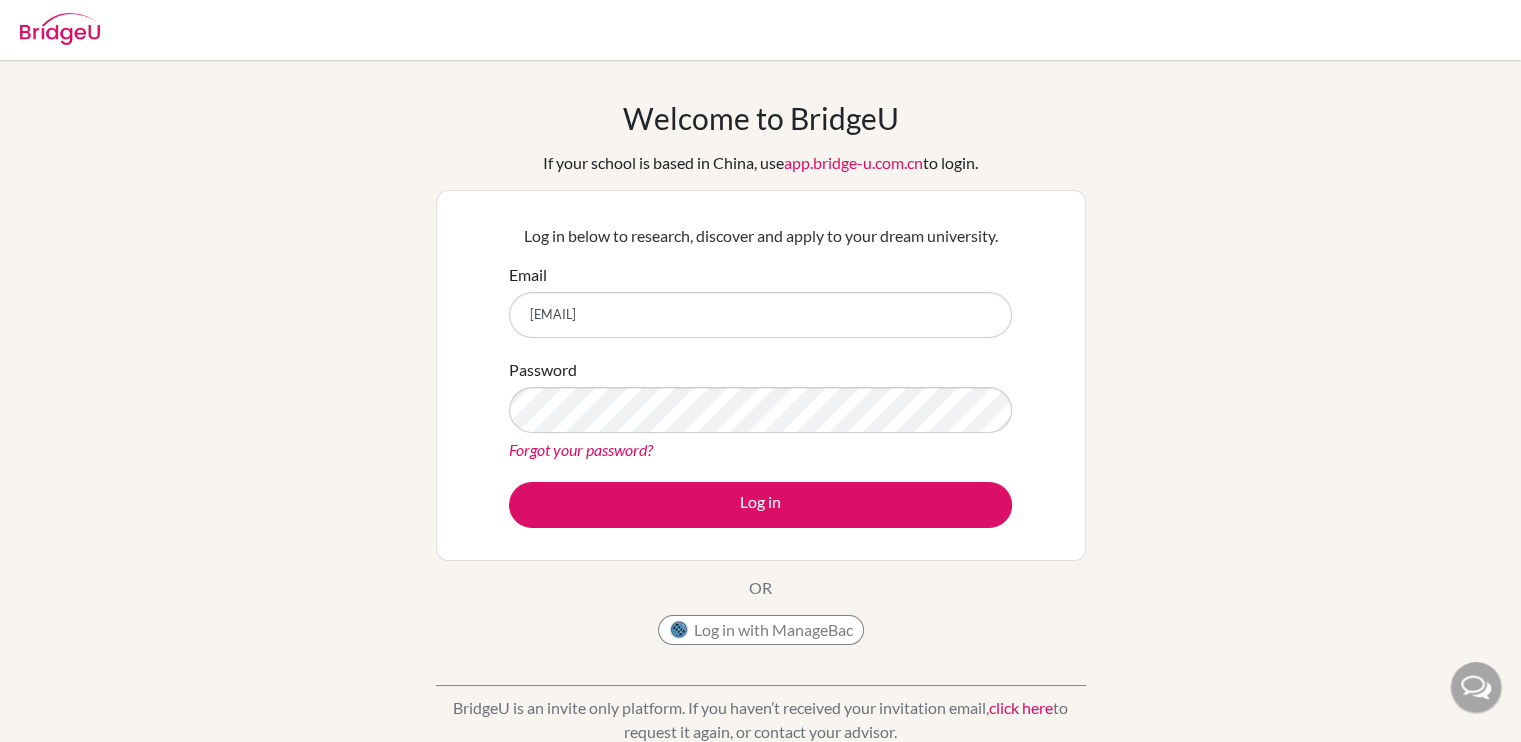 type on "[EMAIL]" 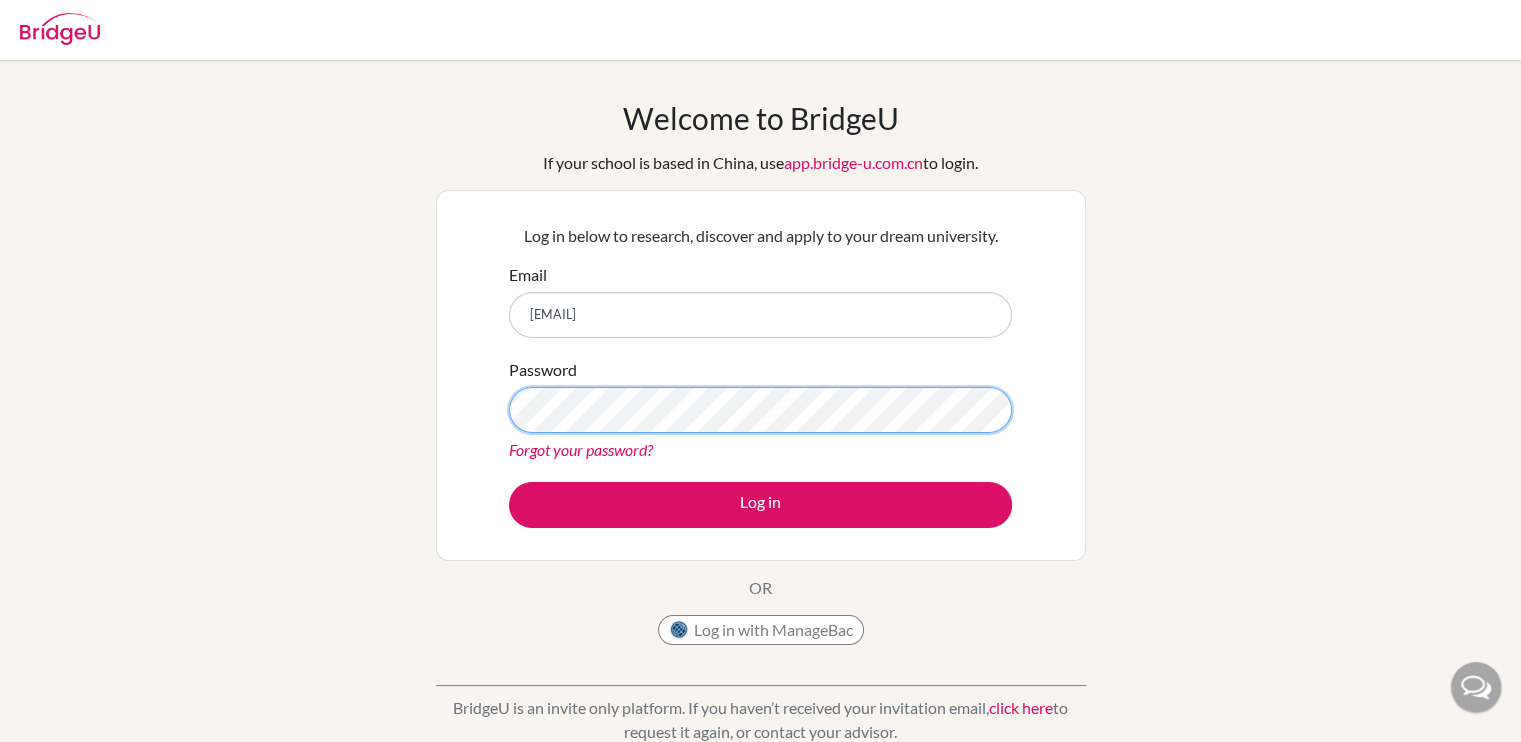 click on "Log in" at bounding box center (760, 505) 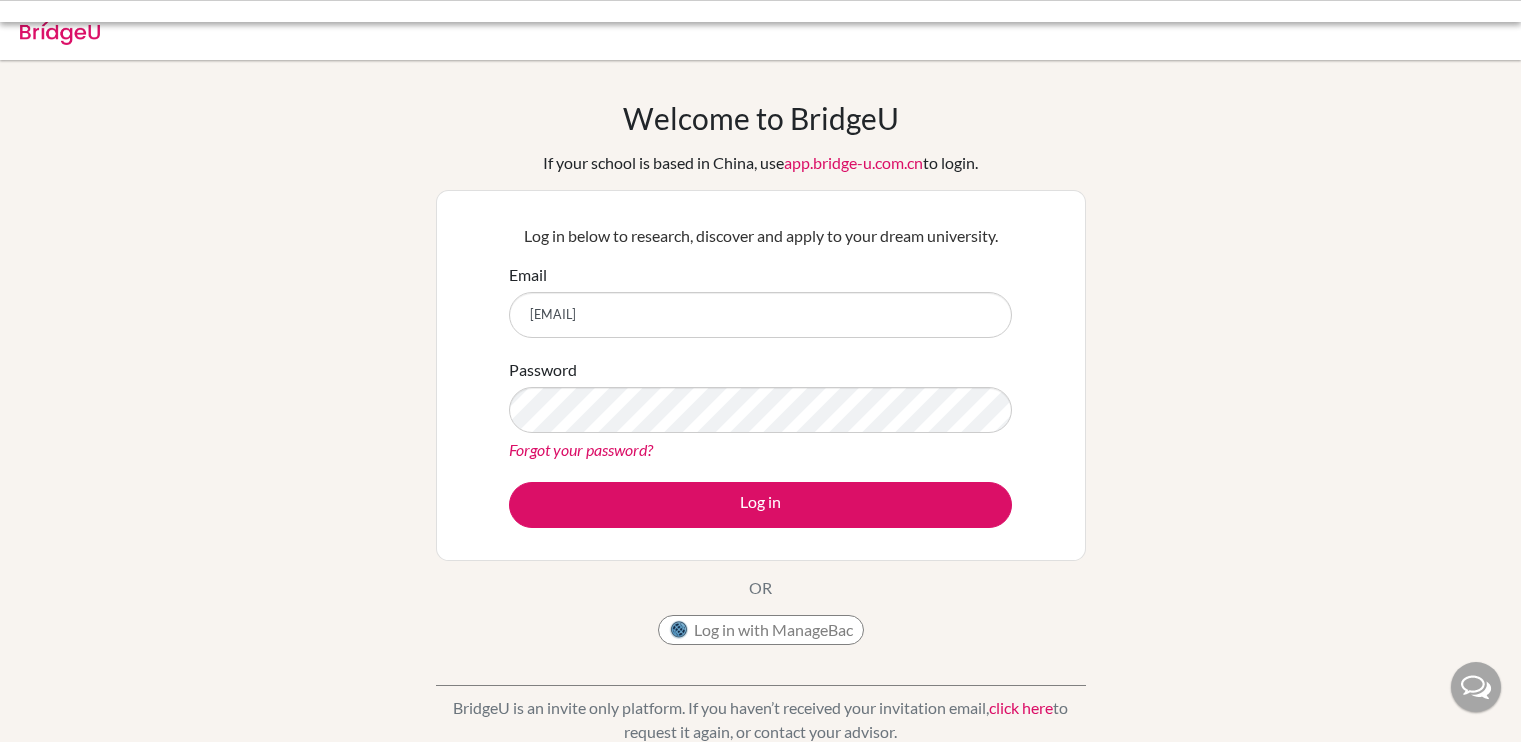 scroll, scrollTop: 0, scrollLeft: 0, axis: both 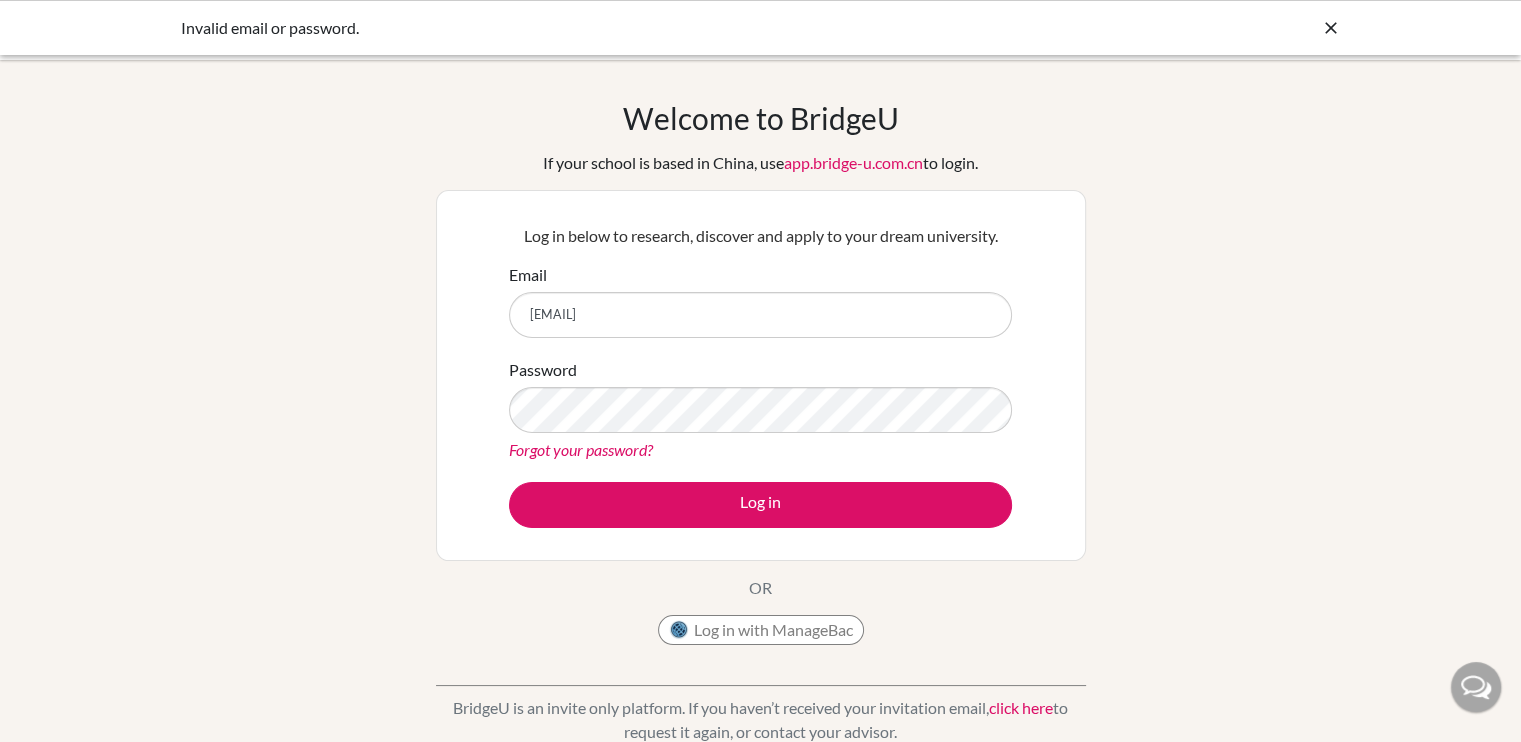 click on "Welcome to BridgeU
If your school is based in China, use  app.bridge-u.com.cn  to login.
Log in below to research, discover and apply to your dream university.
Email
samarsajnani@victoriouskidsseducares.org
Password
Forgot your password?
Log in
OR
Log in with ManageBac
BridgeU is an invite only platform. If you haven’t received your invitation email,
click here
to request it again, or contact your advisor." at bounding box center [760, 427] 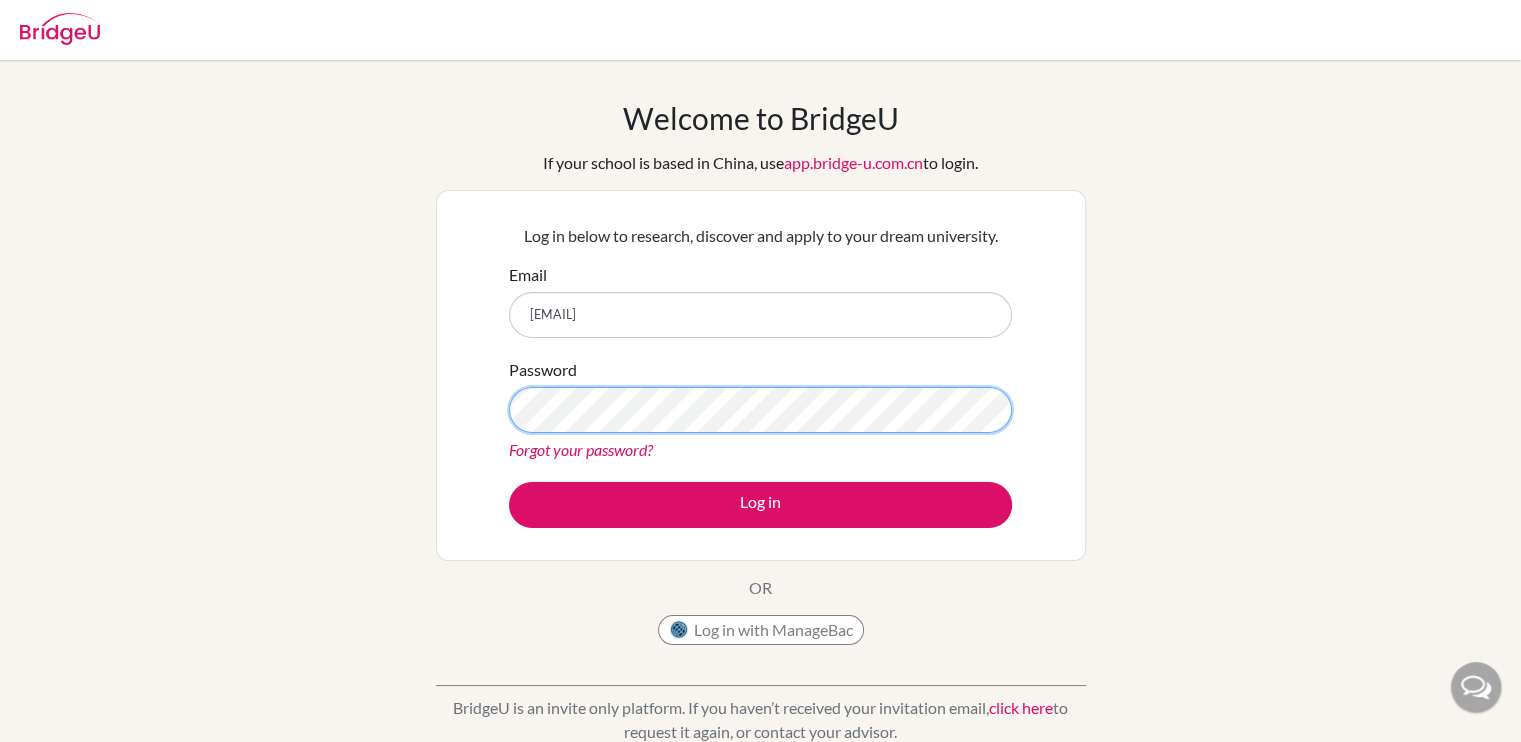 click on "Log in" at bounding box center (760, 505) 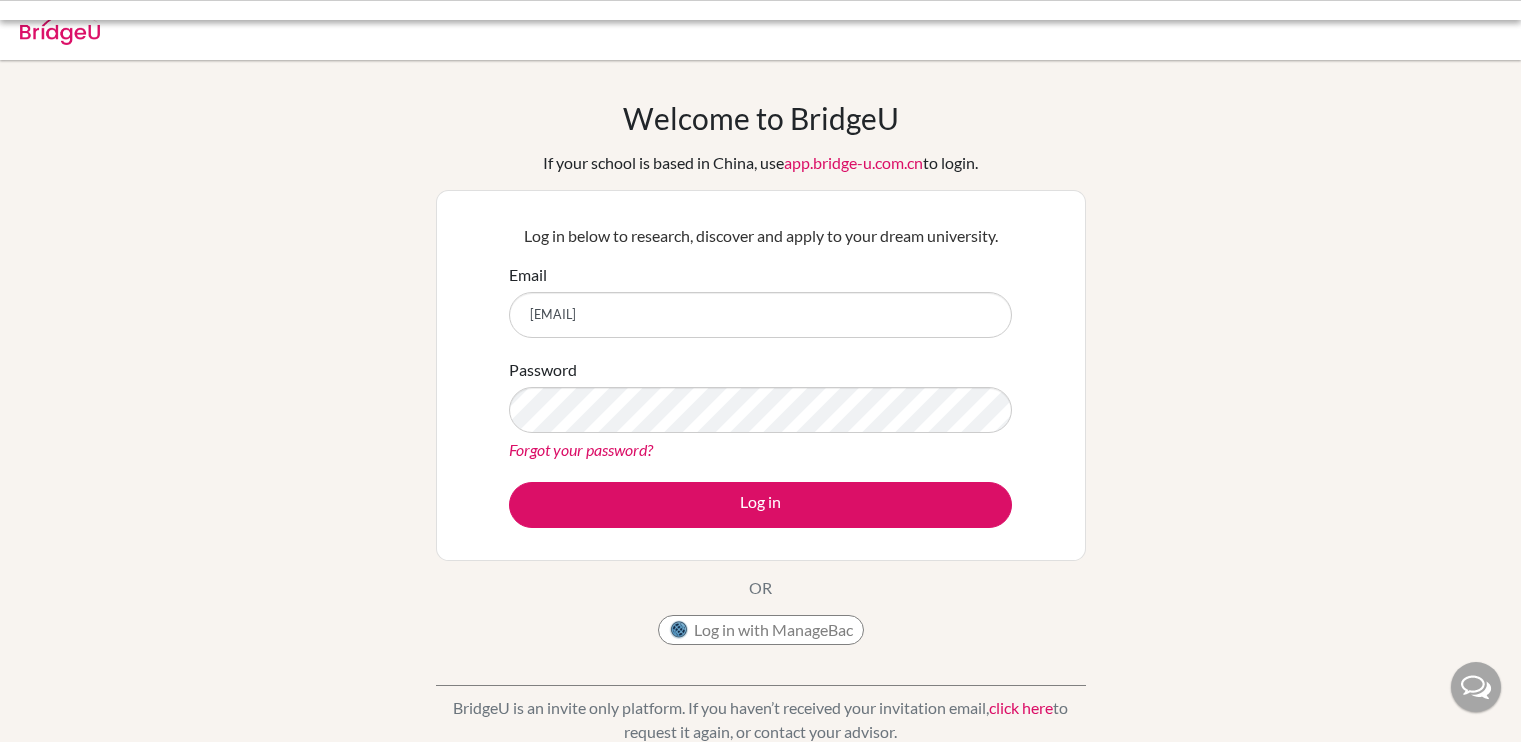 scroll, scrollTop: 0, scrollLeft: 0, axis: both 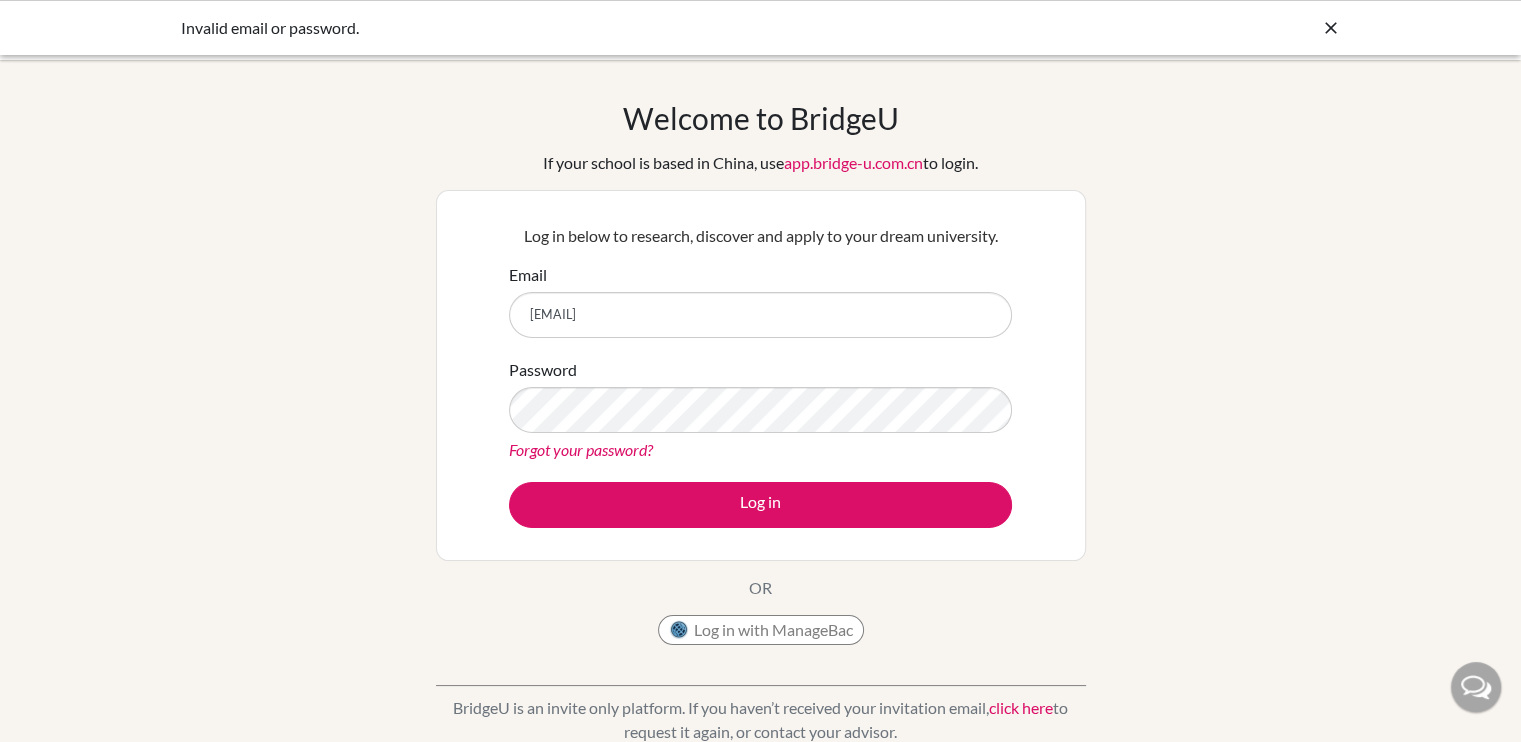 click on "Email
[EMAIL]
Password
Forgot your password?
Log in" at bounding box center [760, 395] 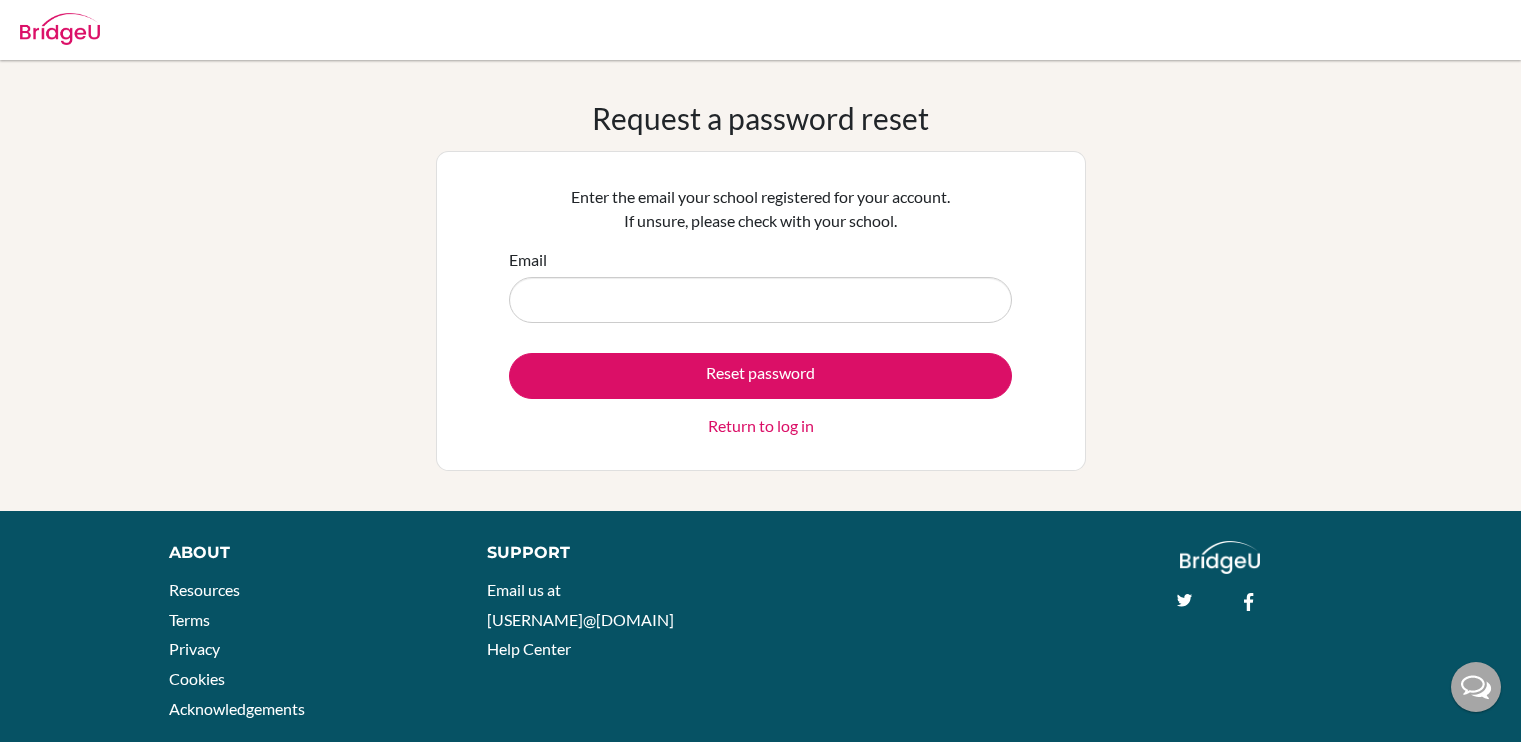 scroll, scrollTop: 0, scrollLeft: 0, axis: both 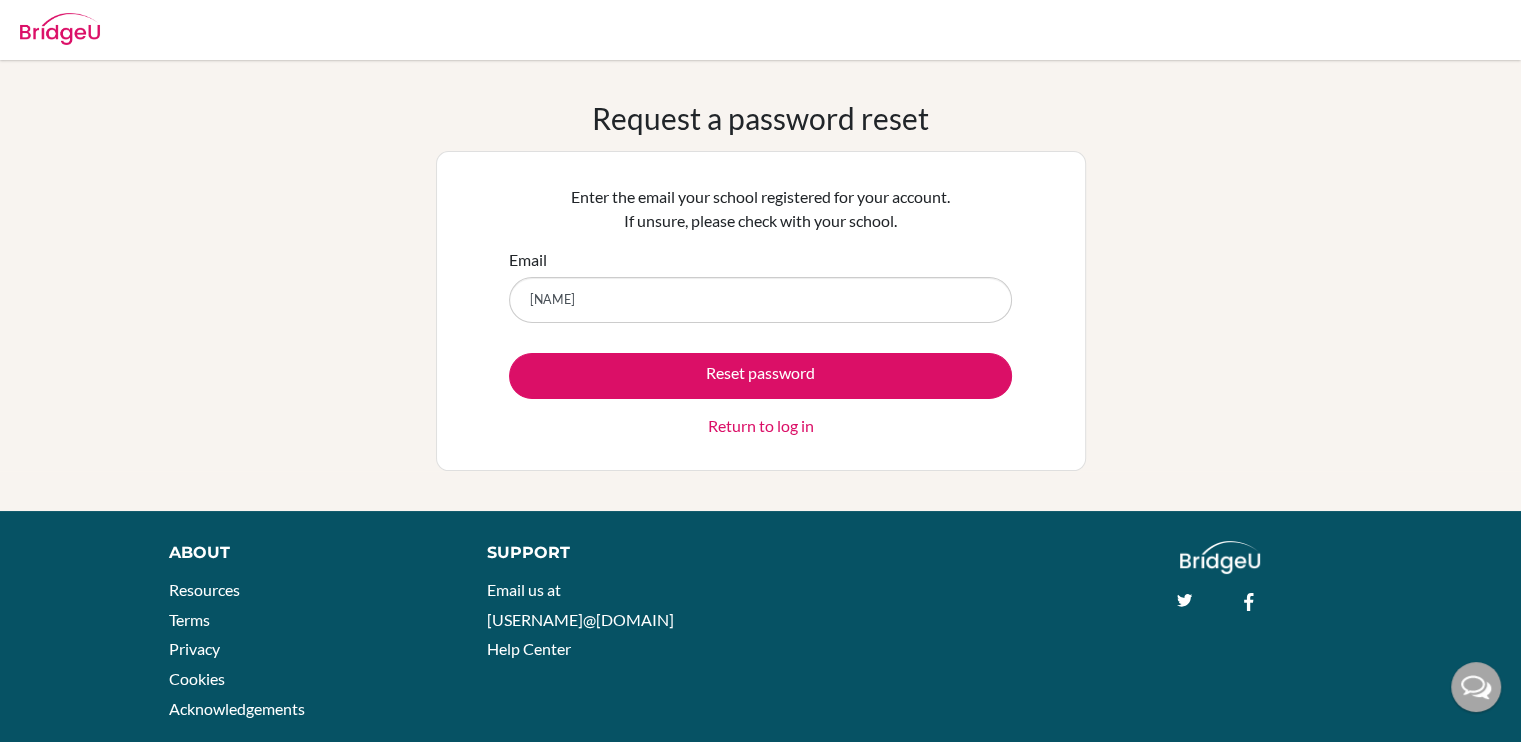 type on "[USERNAME]@[DOMAIN]" 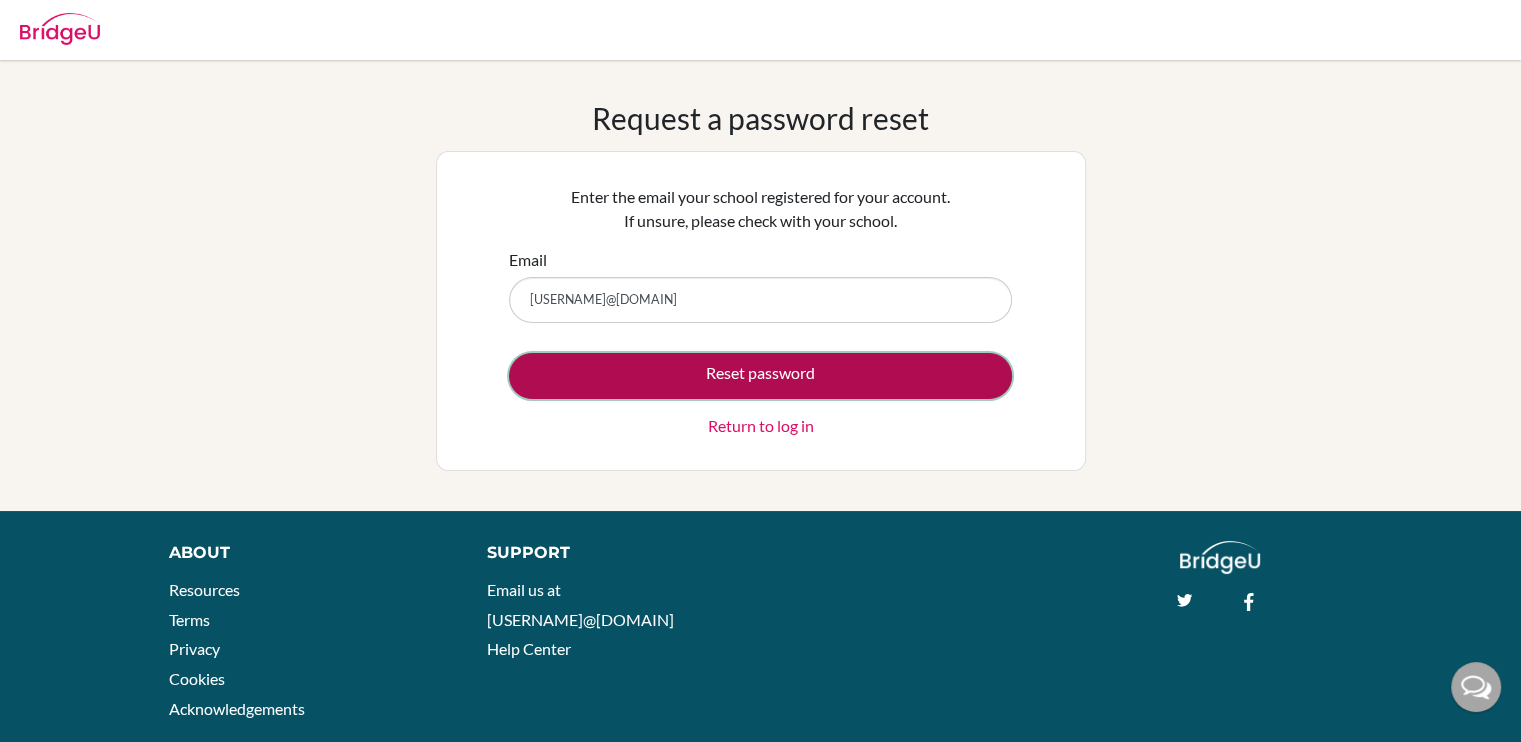 click on "Reset password" at bounding box center (760, 376) 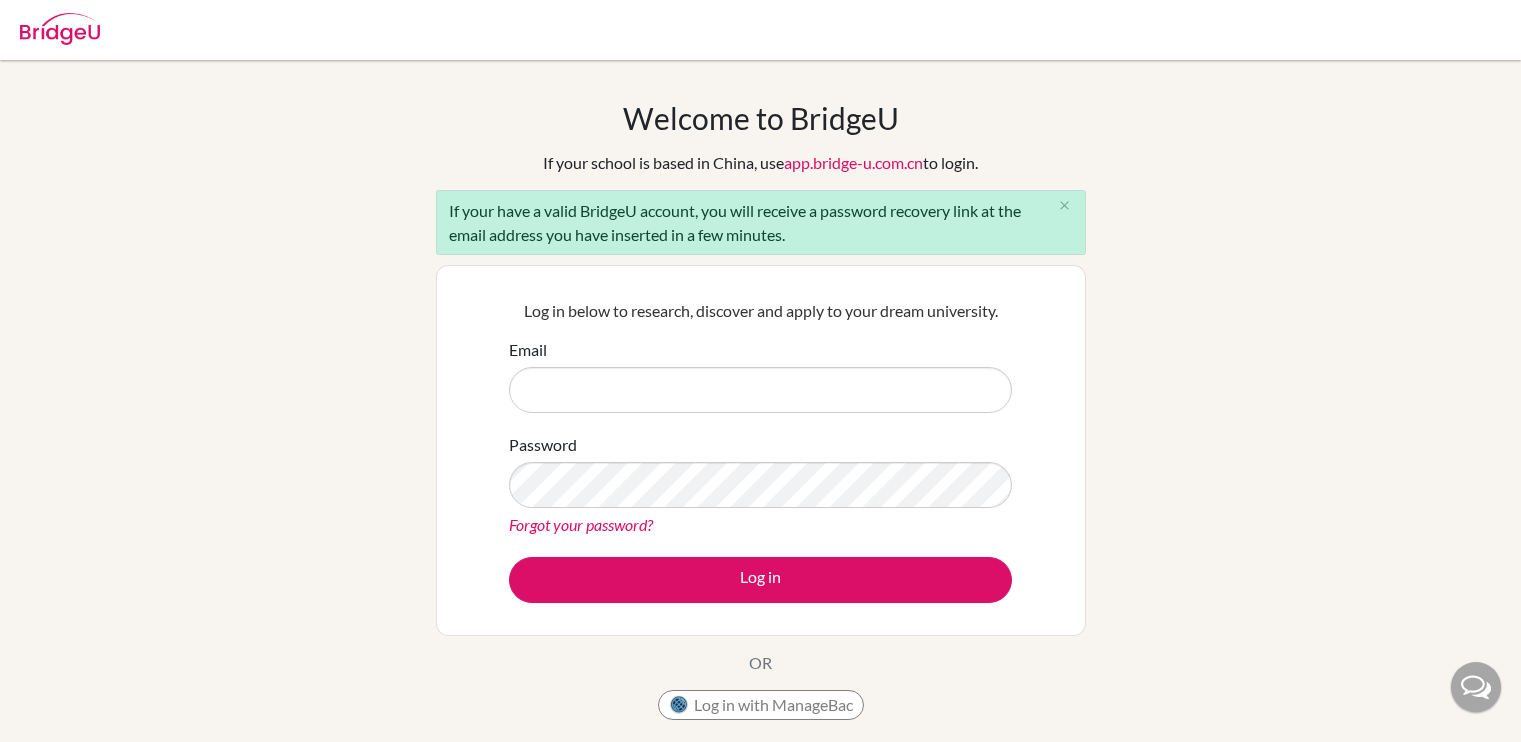 scroll, scrollTop: 0, scrollLeft: 0, axis: both 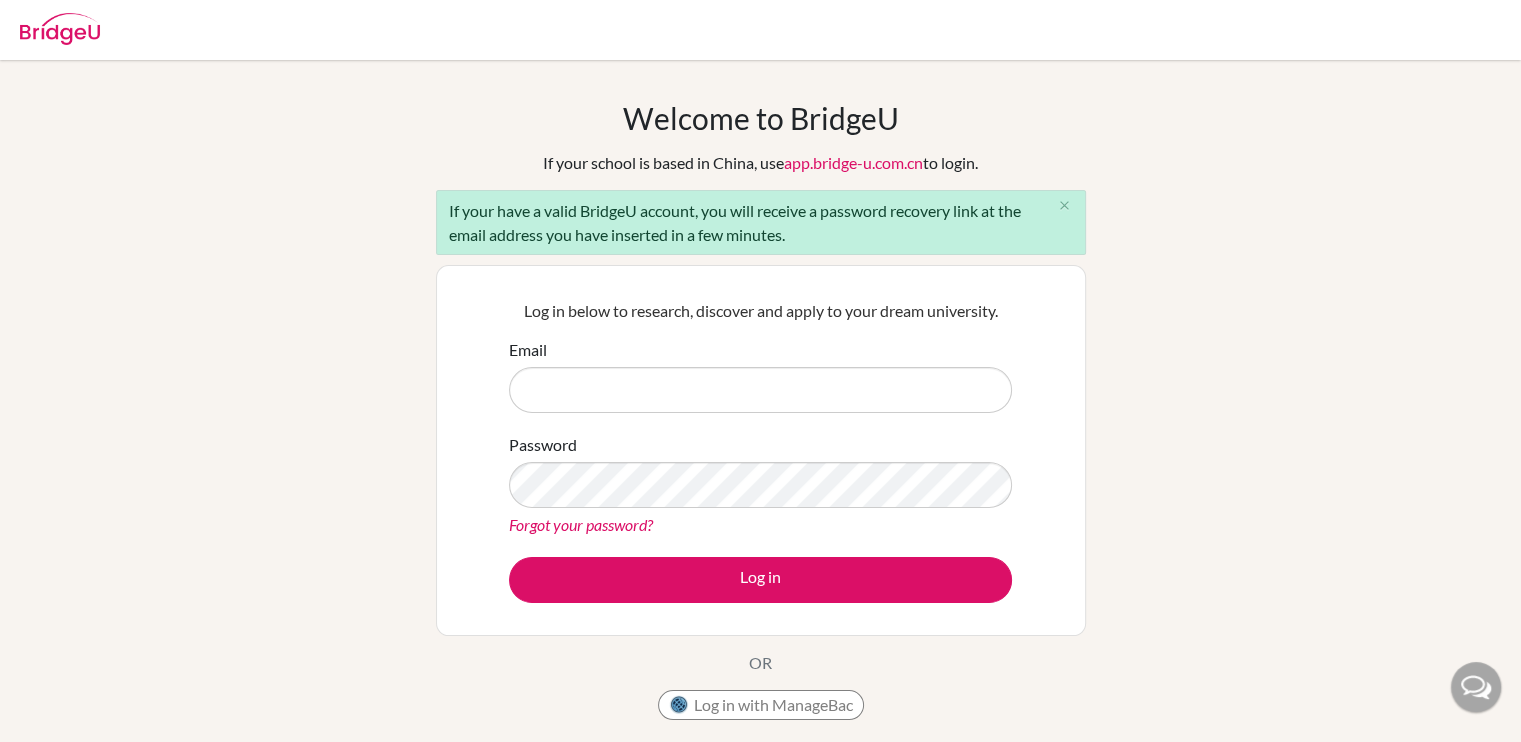 click at bounding box center (60, 29) 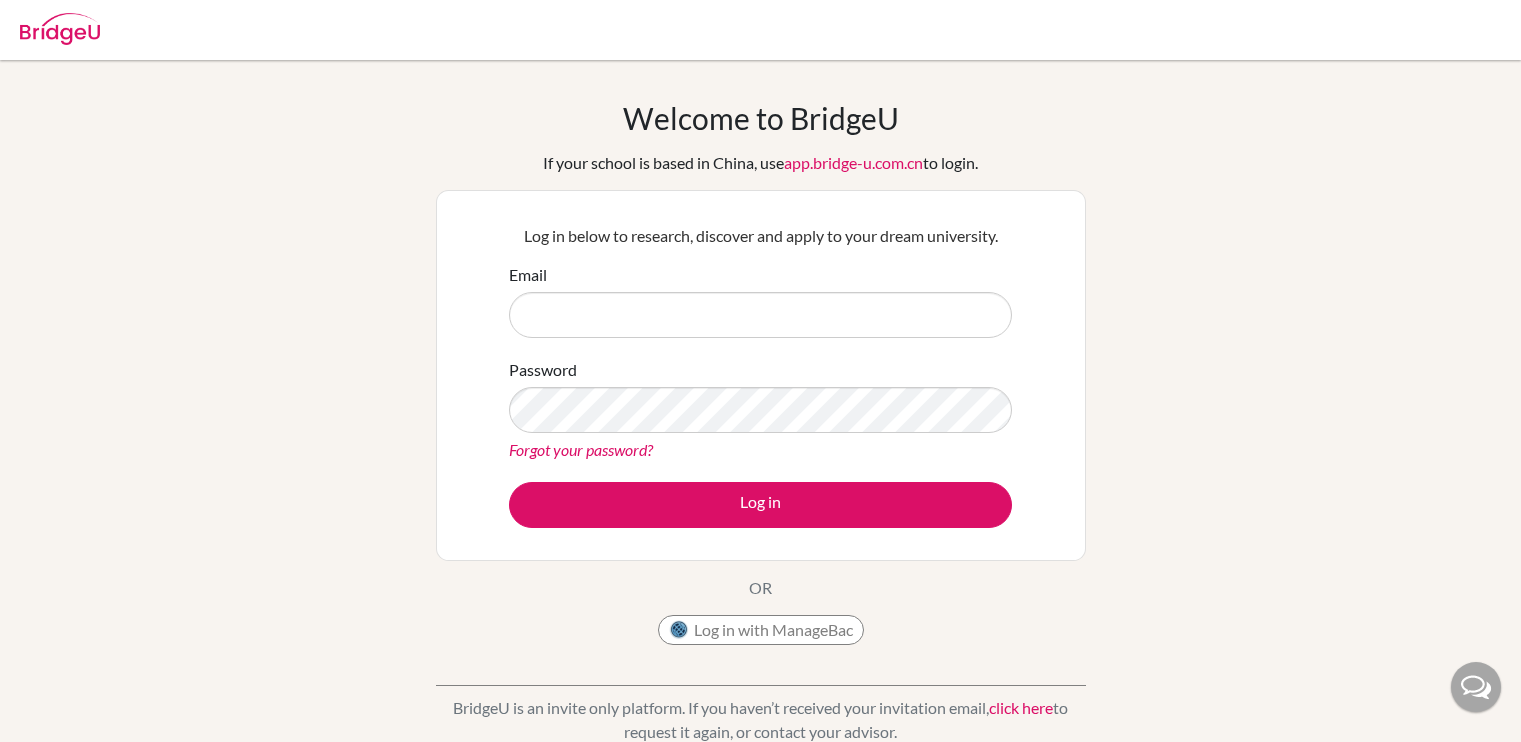 scroll, scrollTop: 0, scrollLeft: 0, axis: both 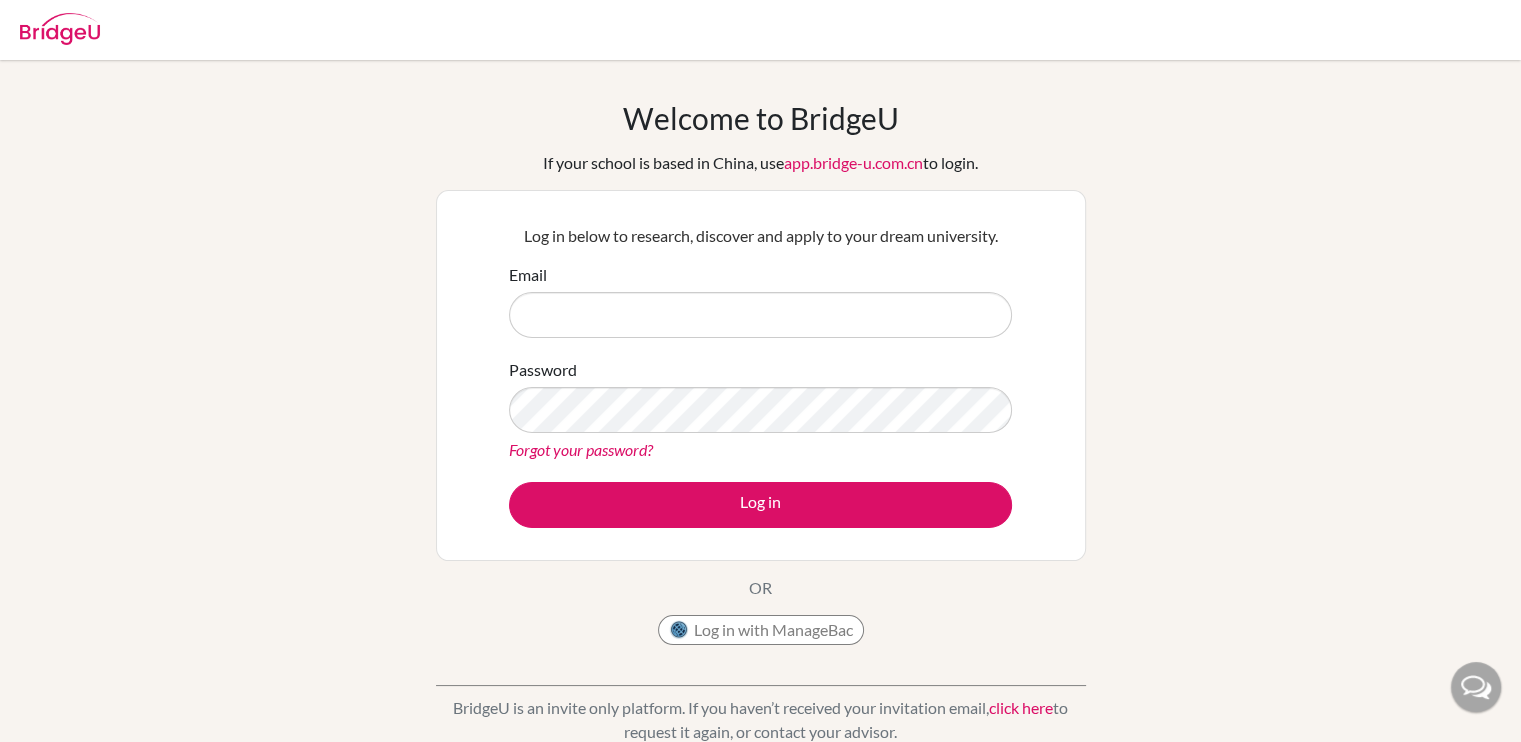 click at bounding box center (60, 29) 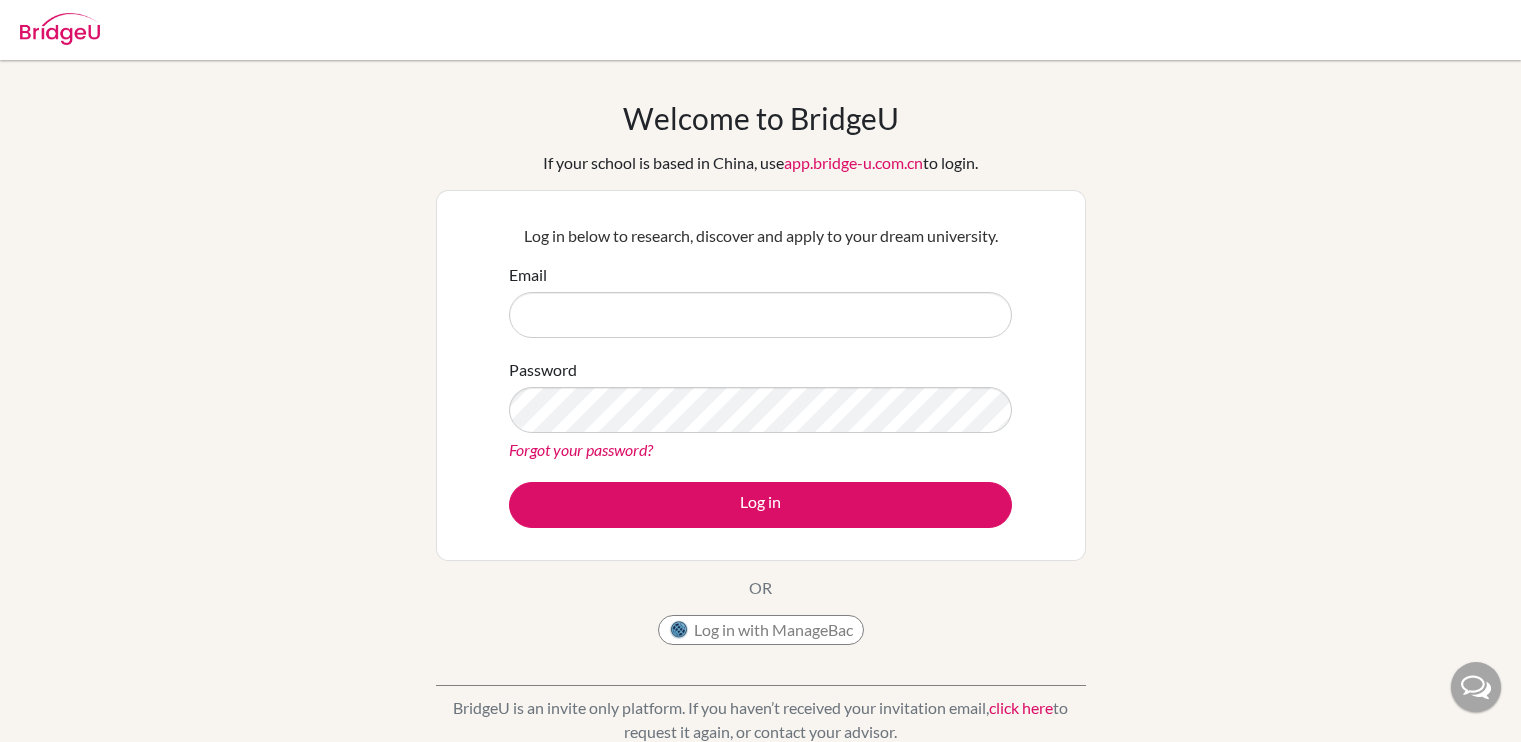 scroll, scrollTop: 0, scrollLeft: 0, axis: both 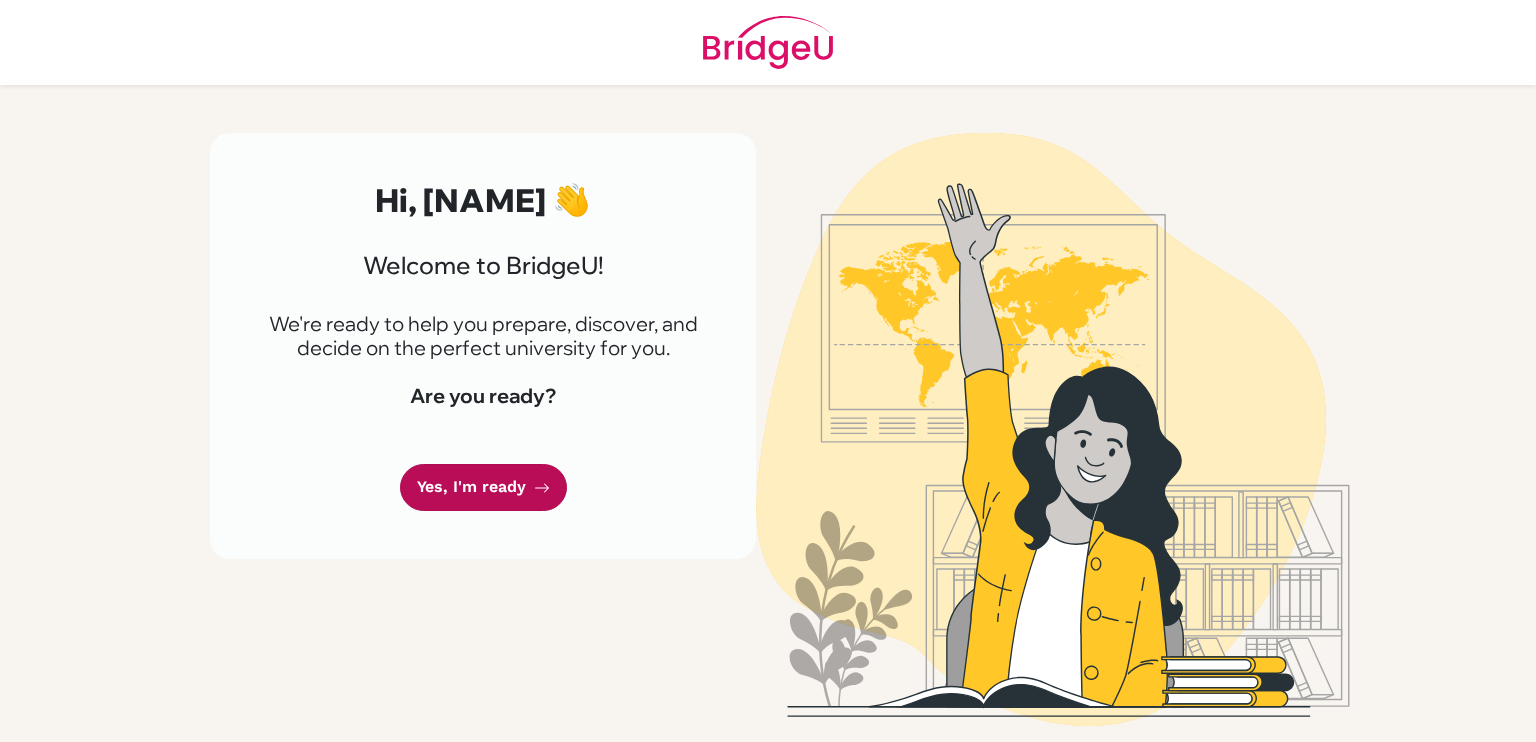 click on "Yes, I'm ready" at bounding box center [483, 487] 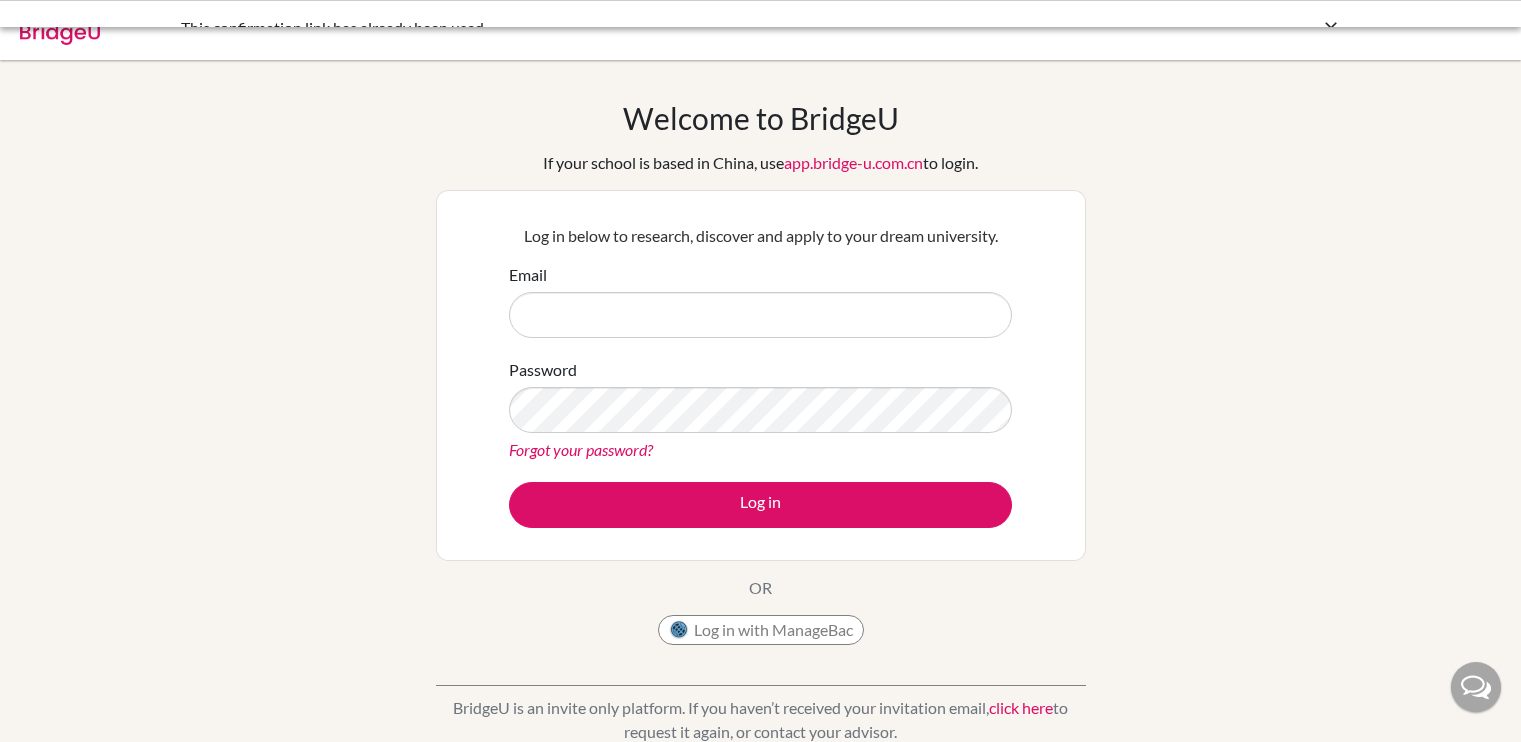 scroll, scrollTop: 0, scrollLeft: 0, axis: both 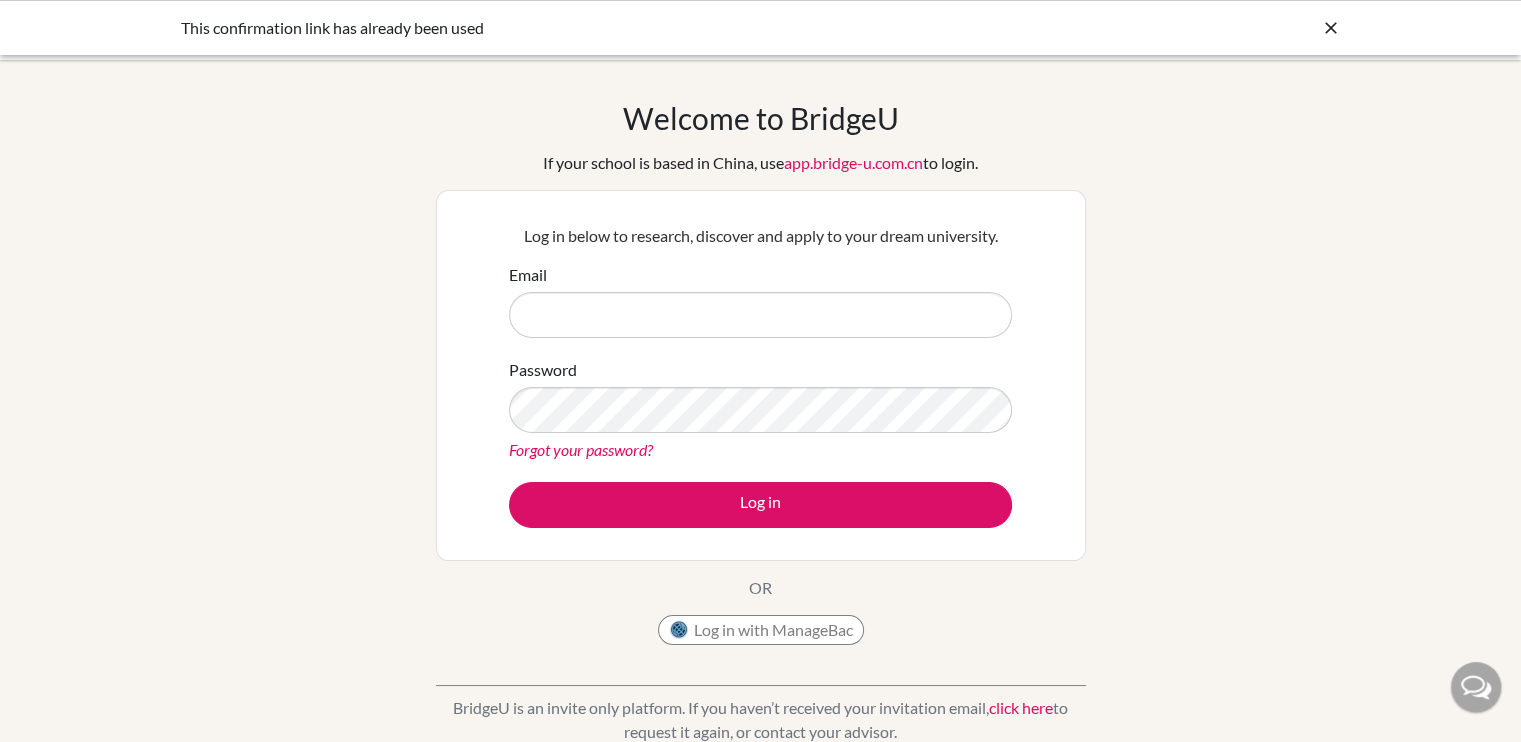 click on "Forgot your password?" at bounding box center (581, 449) 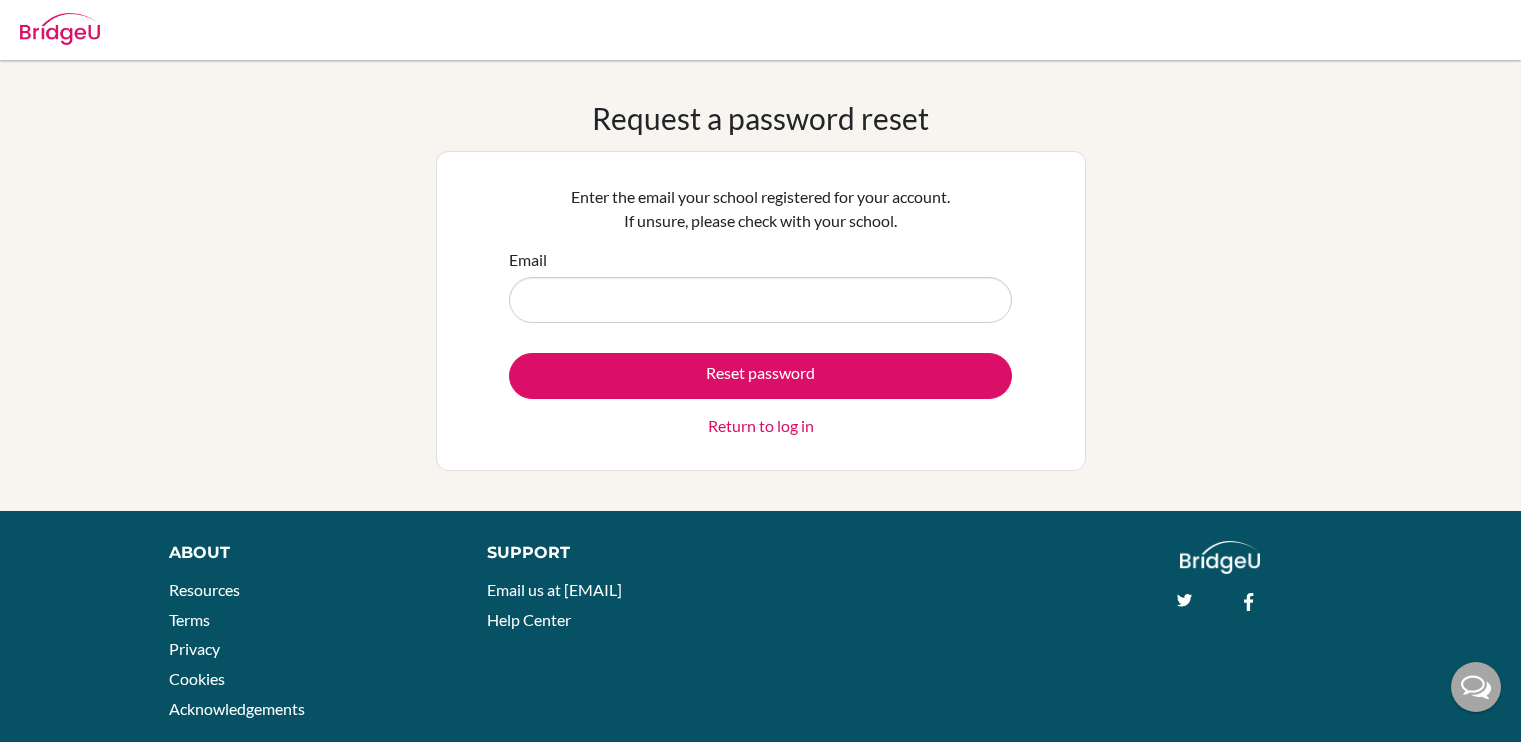 scroll, scrollTop: 0, scrollLeft: 0, axis: both 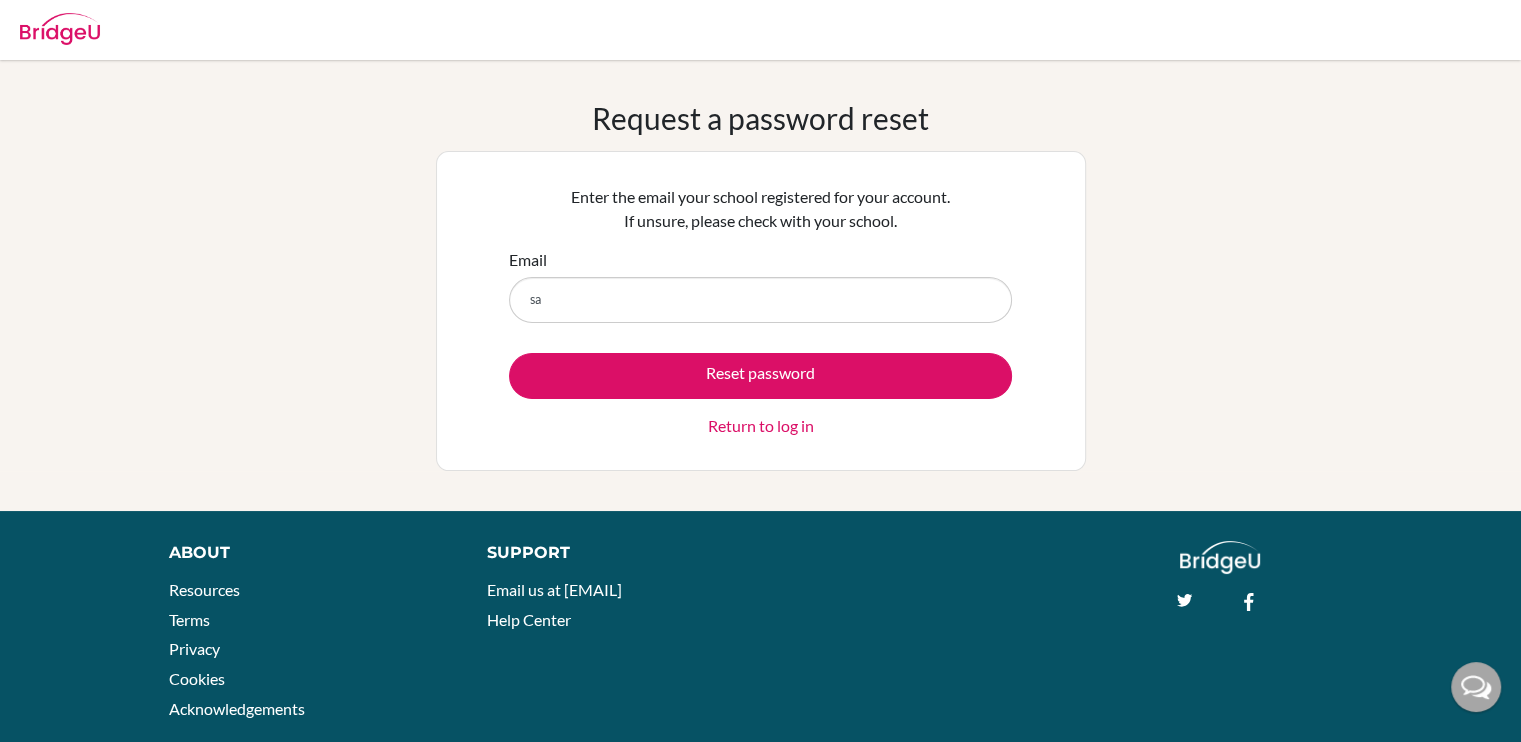 type on "[EMAIL]" 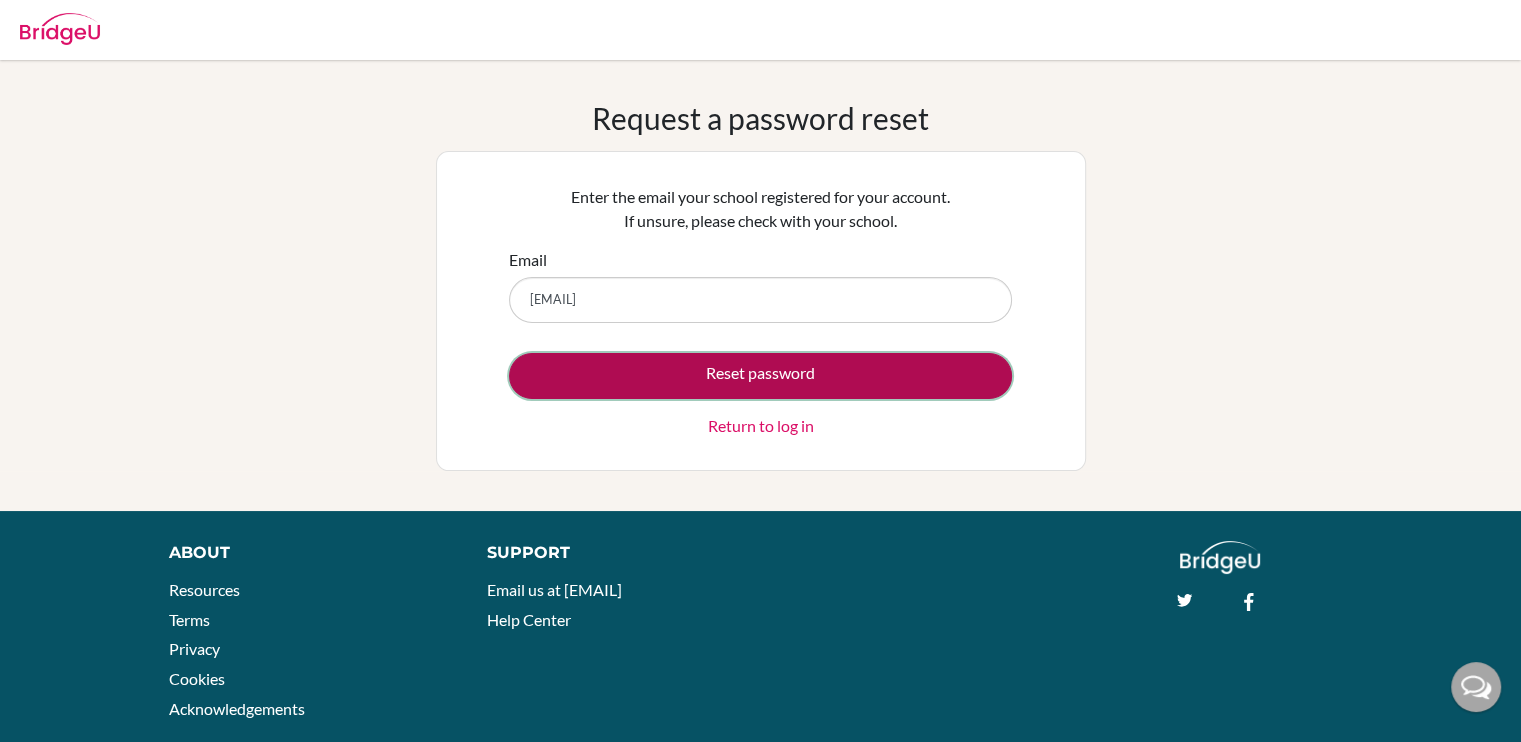 click on "Reset password" at bounding box center (760, 376) 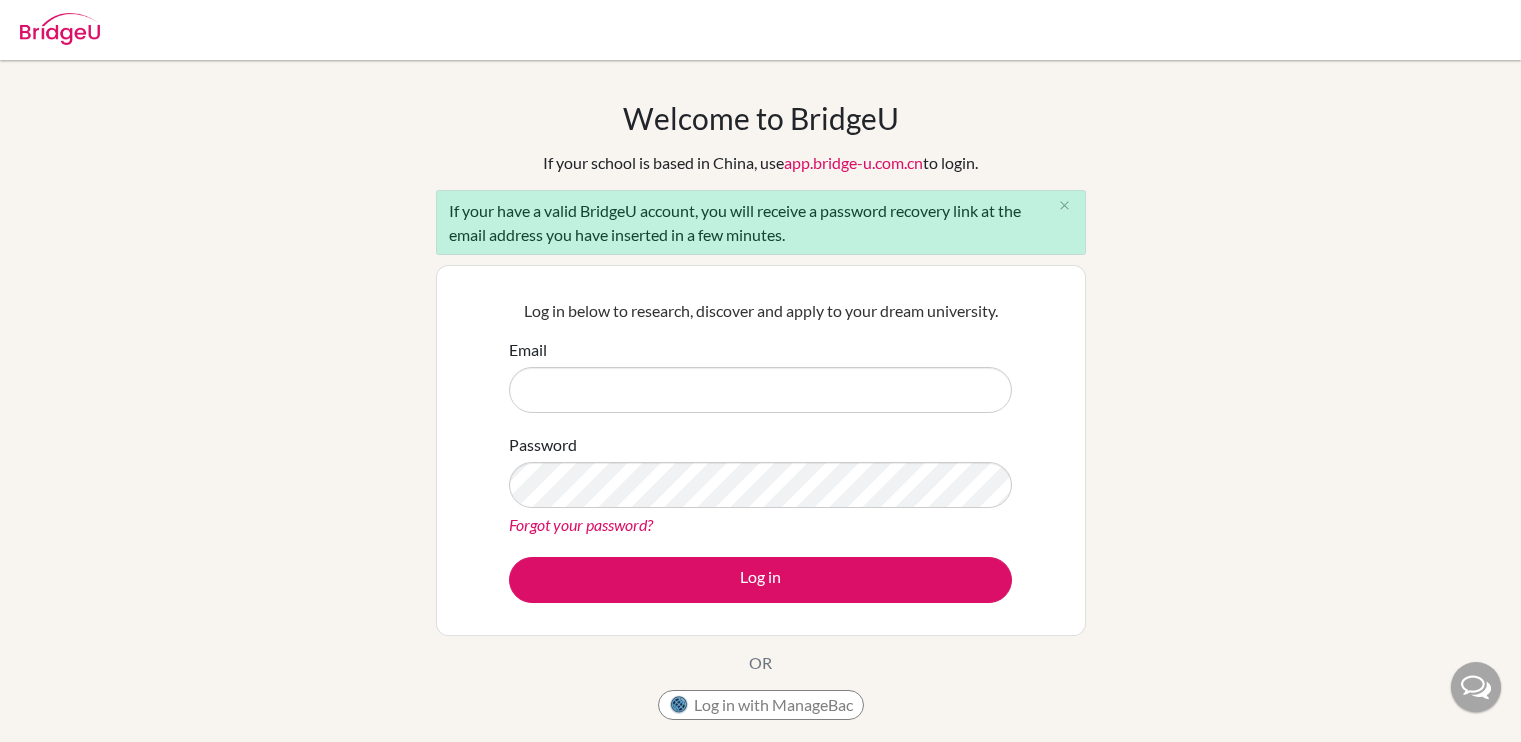 scroll, scrollTop: 0, scrollLeft: 0, axis: both 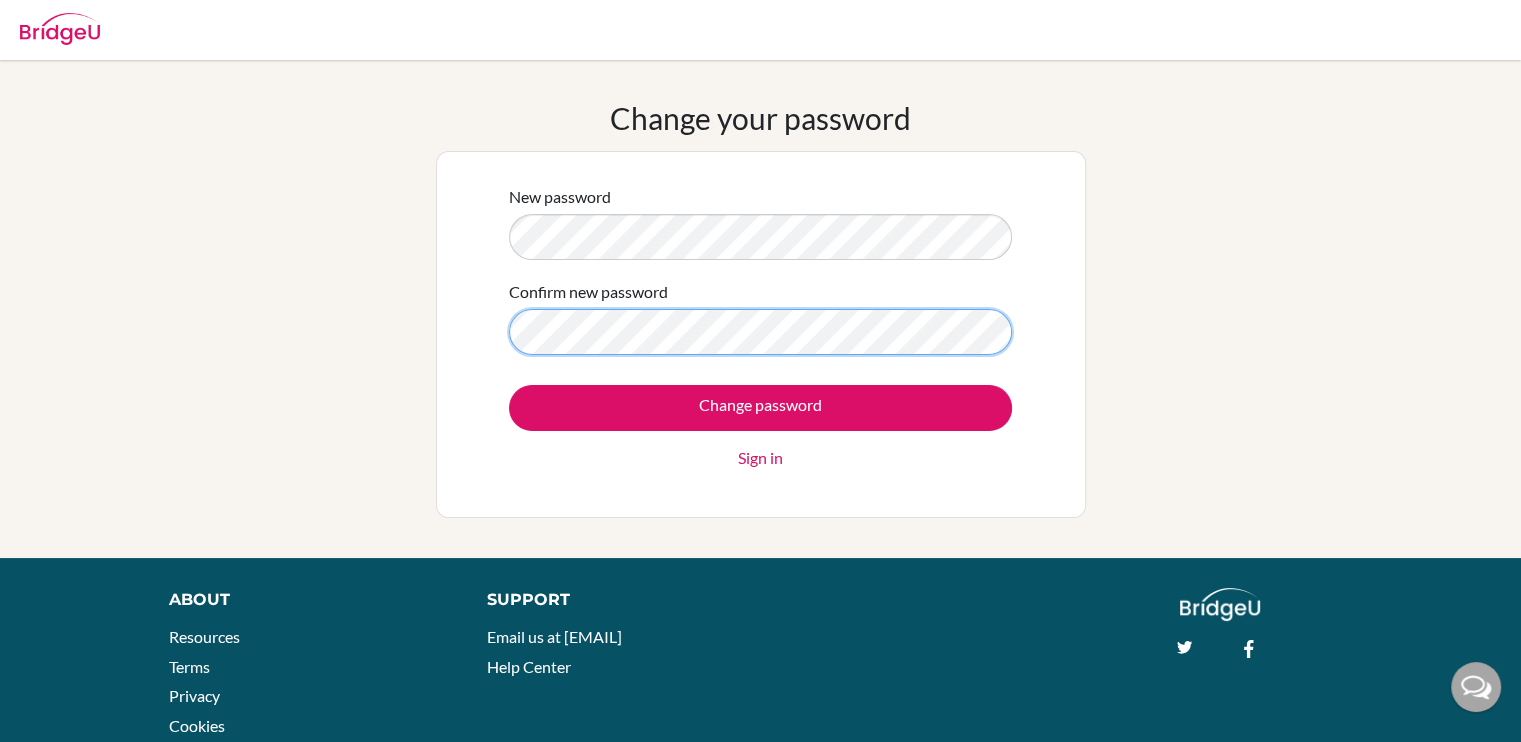 click on "Change password" at bounding box center [760, 408] 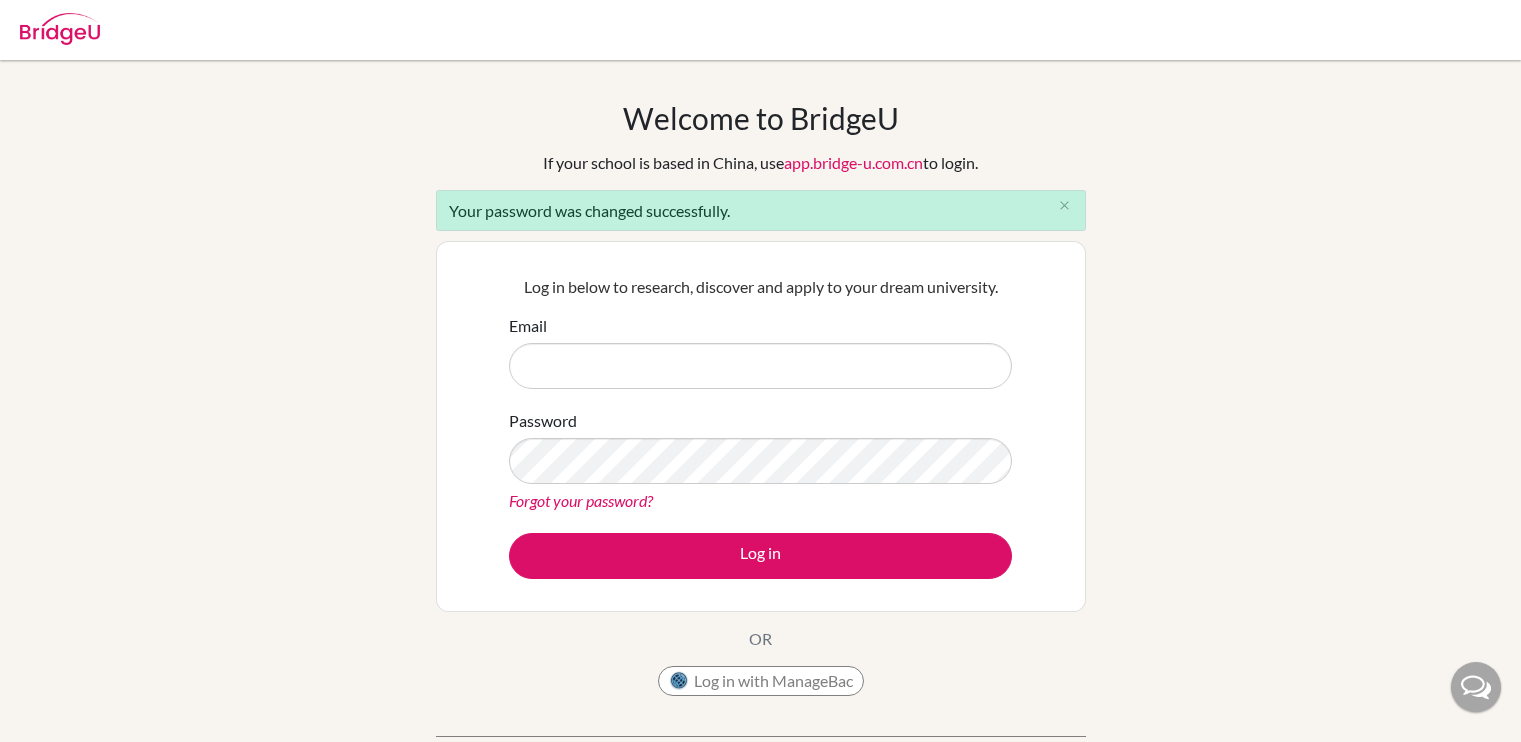 scroll, scrollTop: 0, scrollLeft: 0, axis: both 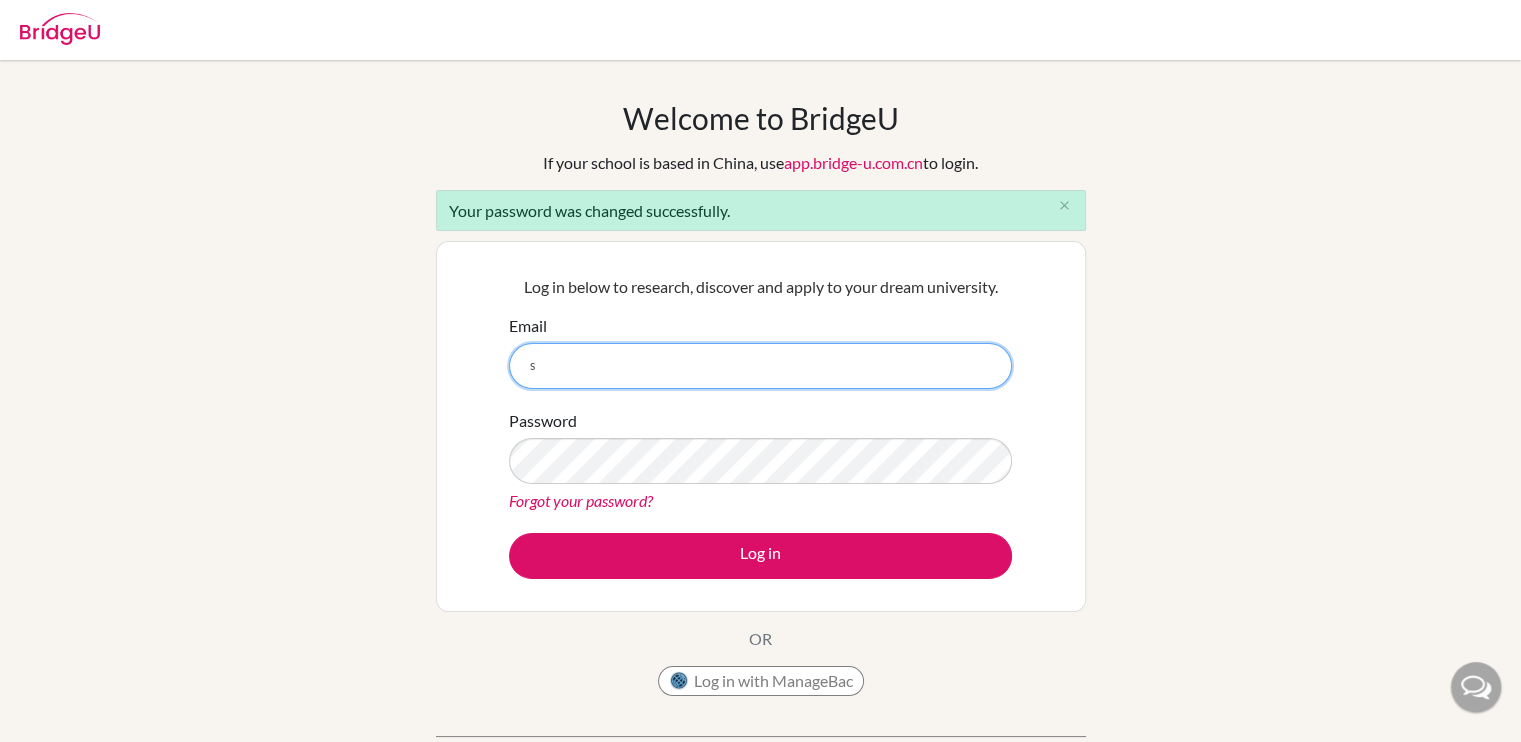 type on "samarsajnani@victoriouskidsseducares.org" 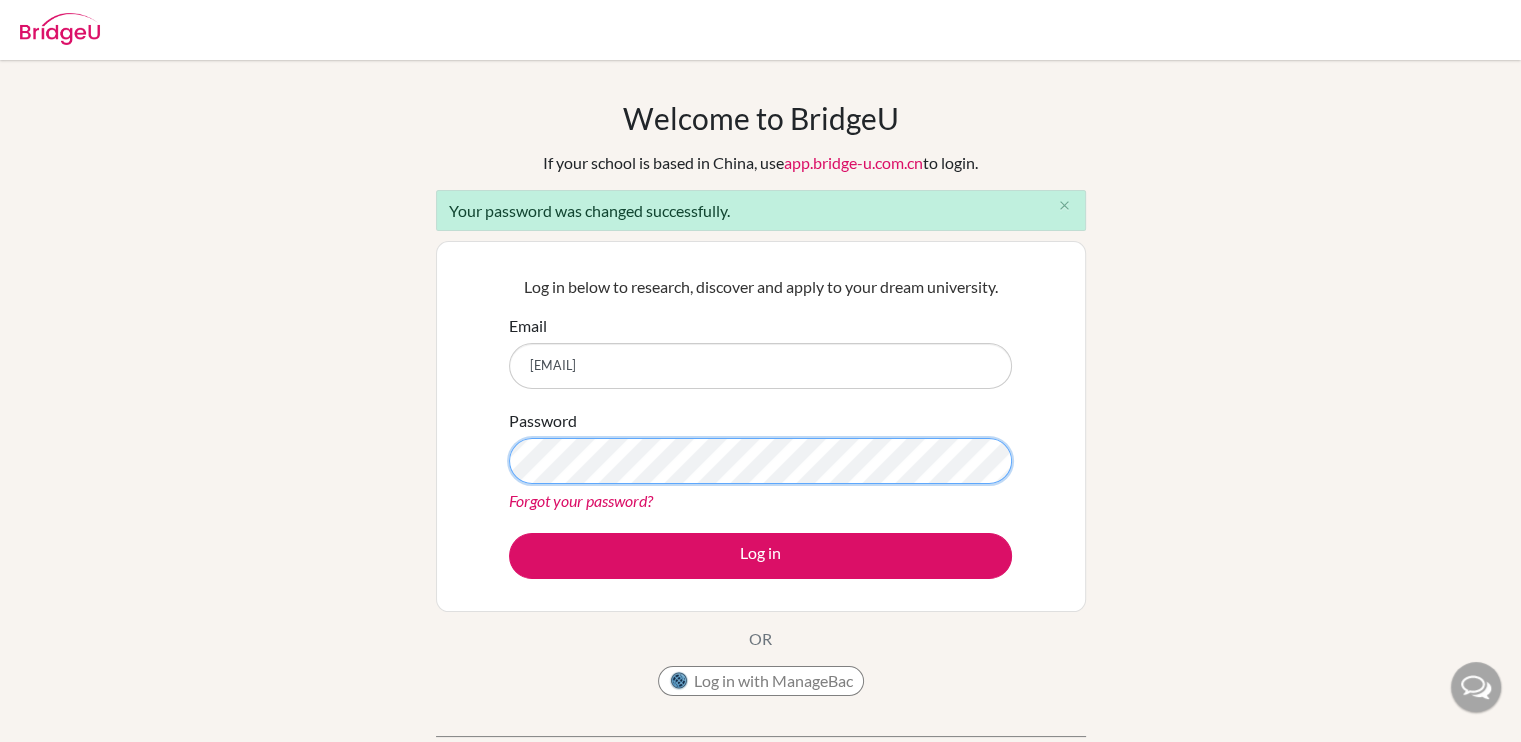click on "Log in" at bounding box center (760, 556) 